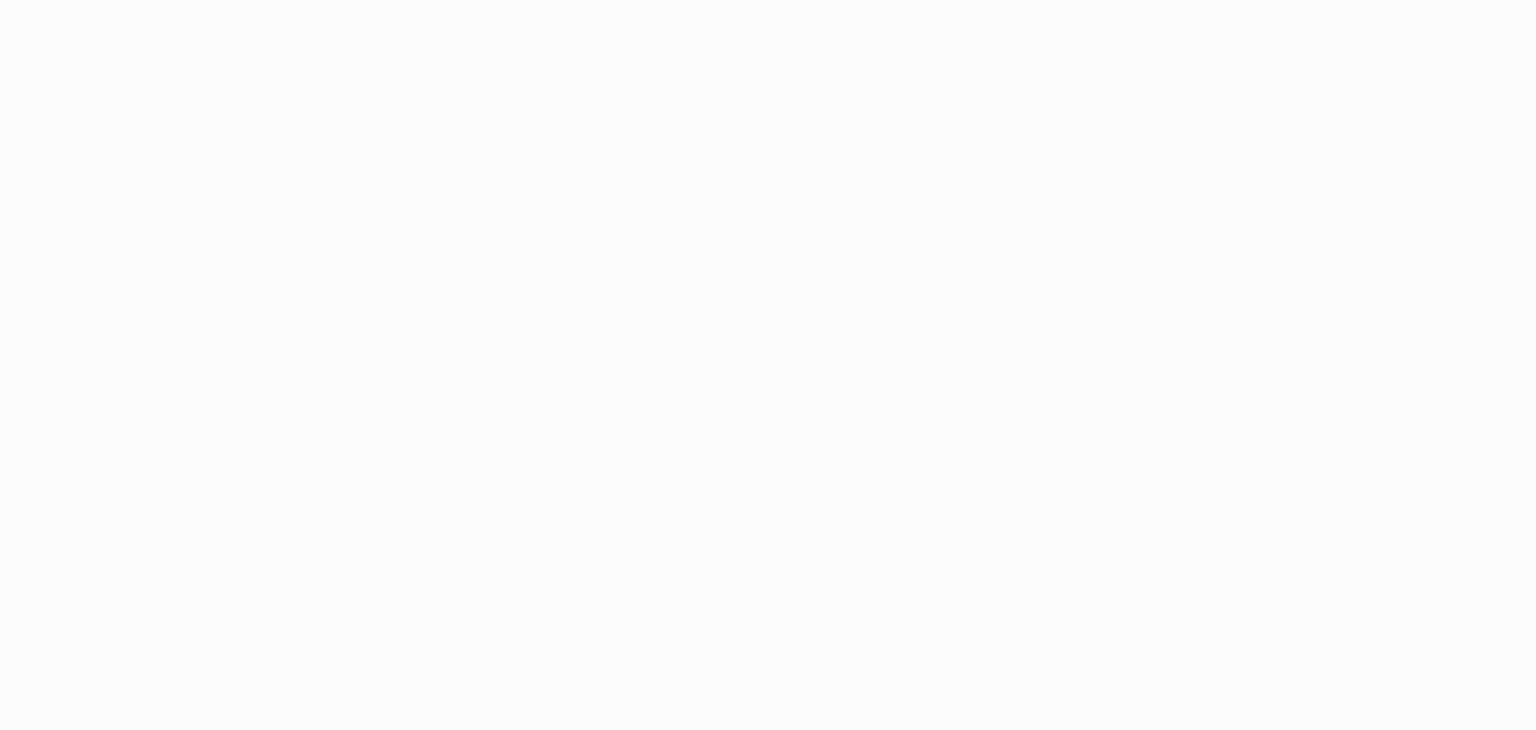 scroll, scrollTop: 0, scrollLeft: 0, axis: both 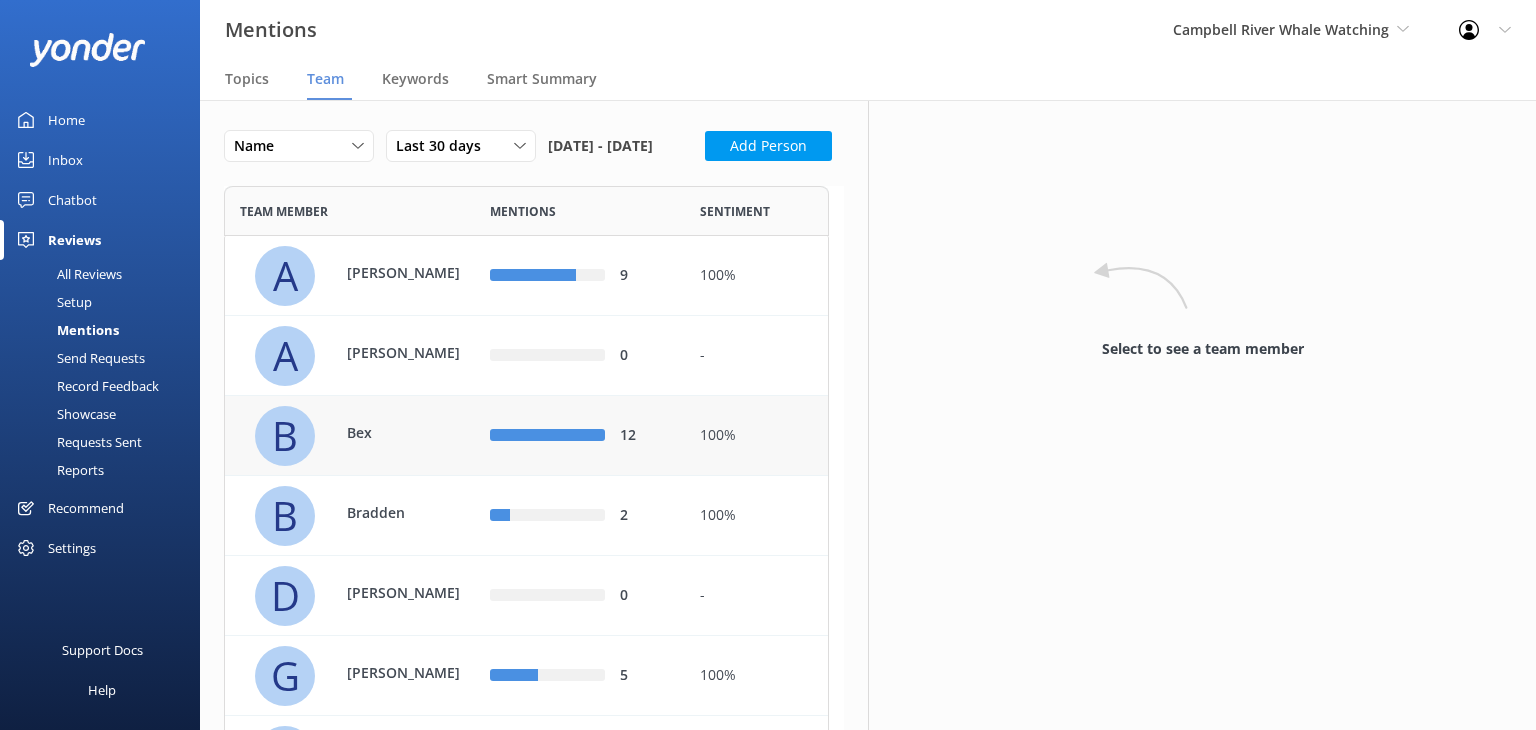click on "Bex" at bounding box center [412, 433] 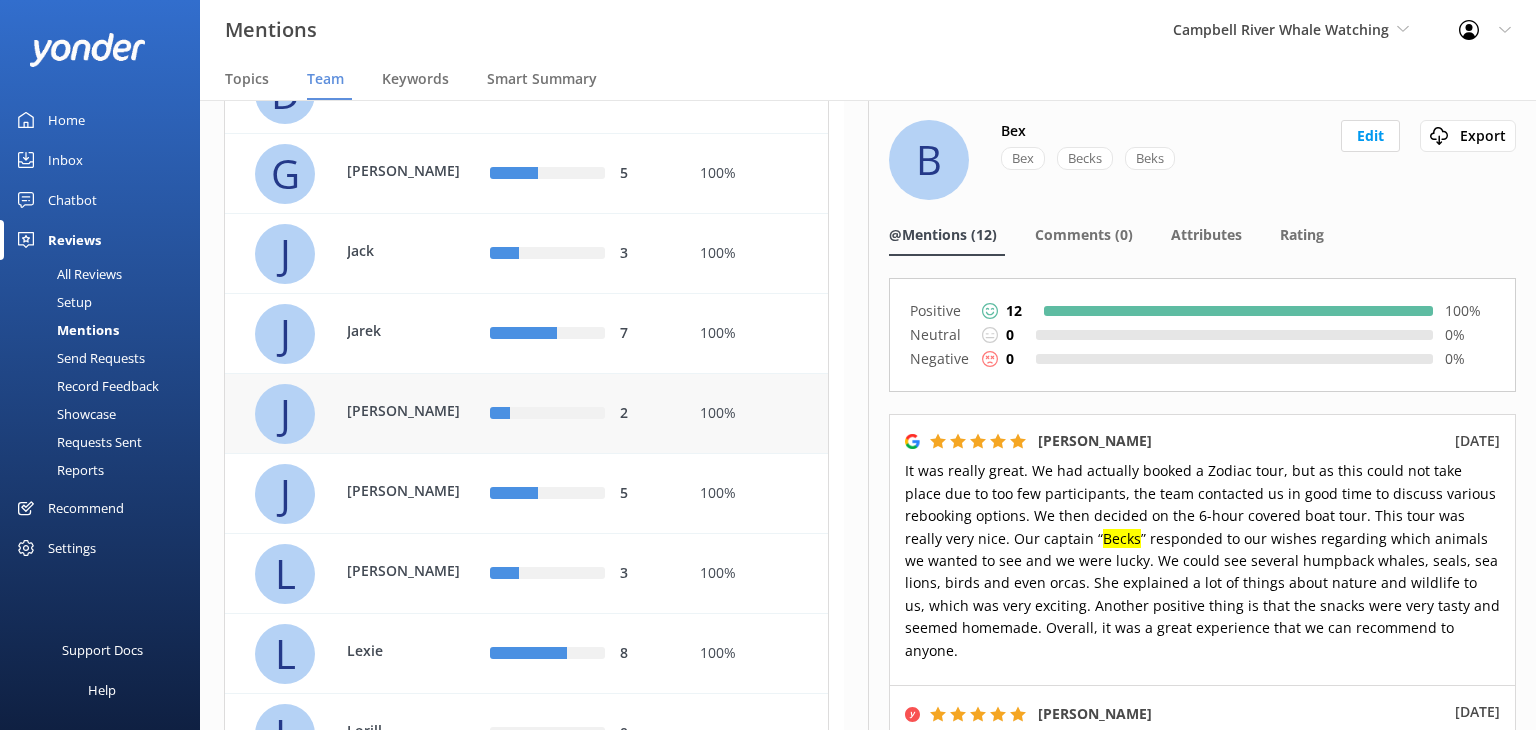 scroll, scrollTop: 500, scrollLeft: 0, axis: vertical 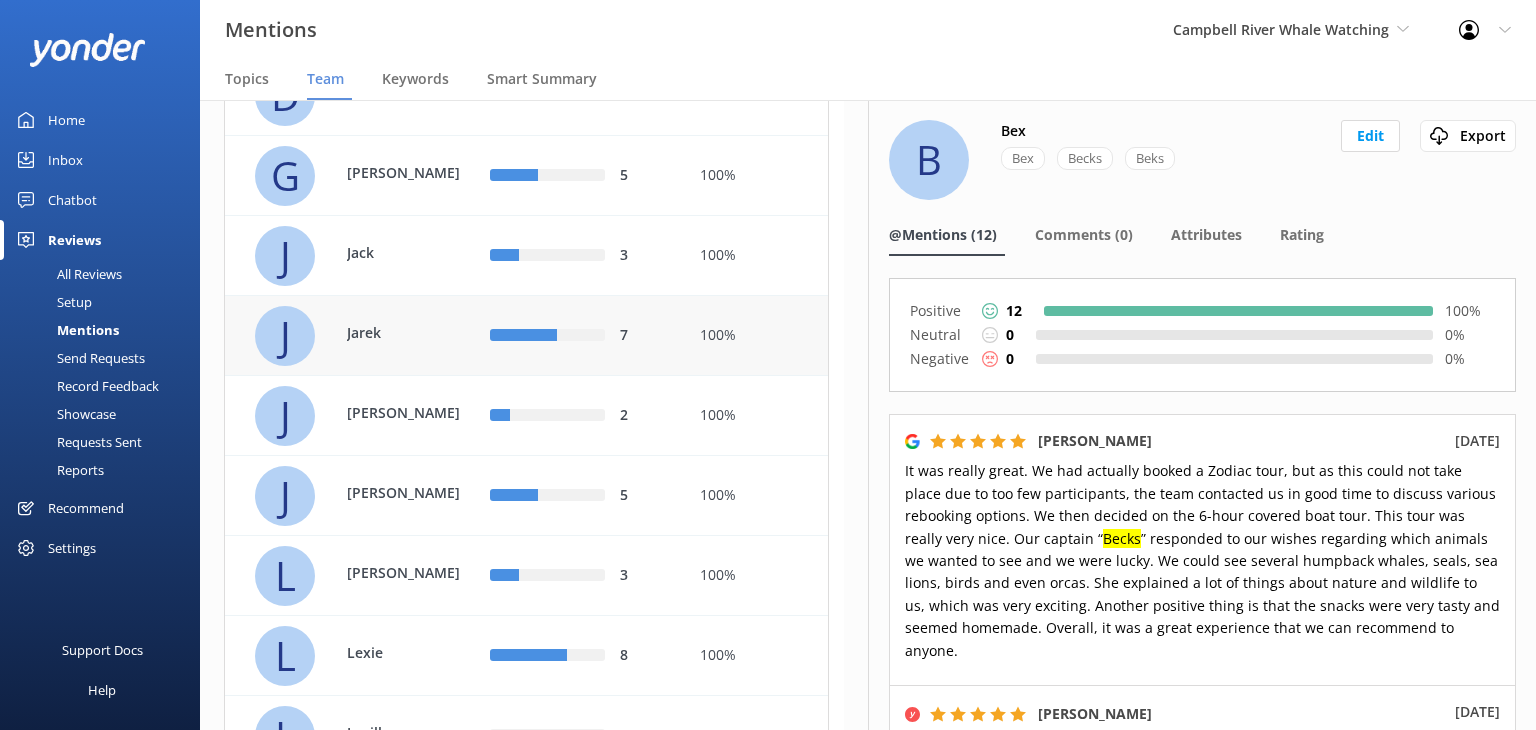 click on "Jarek" at bounding box center [402, 335] 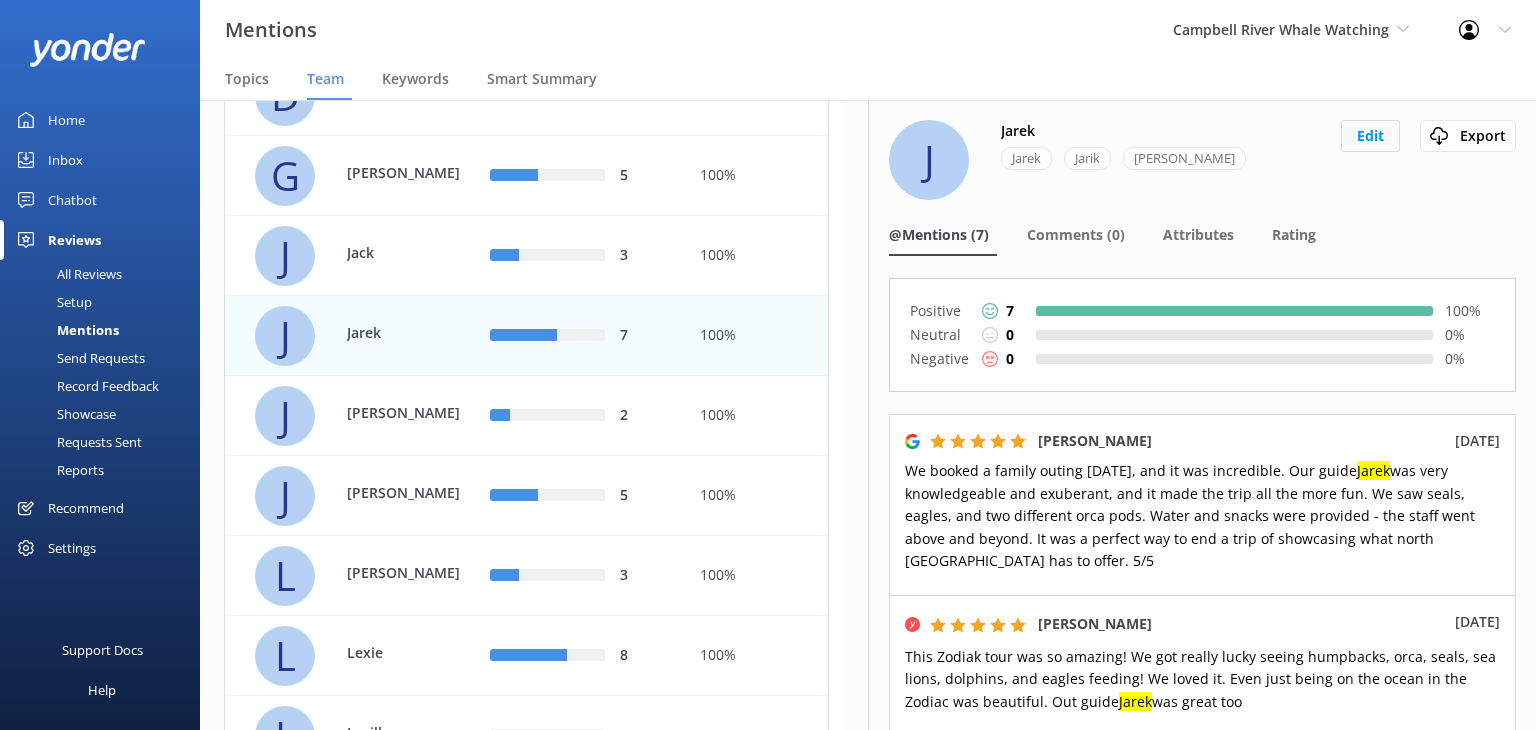 click on "Edit" at bounding box center [1370, 136] 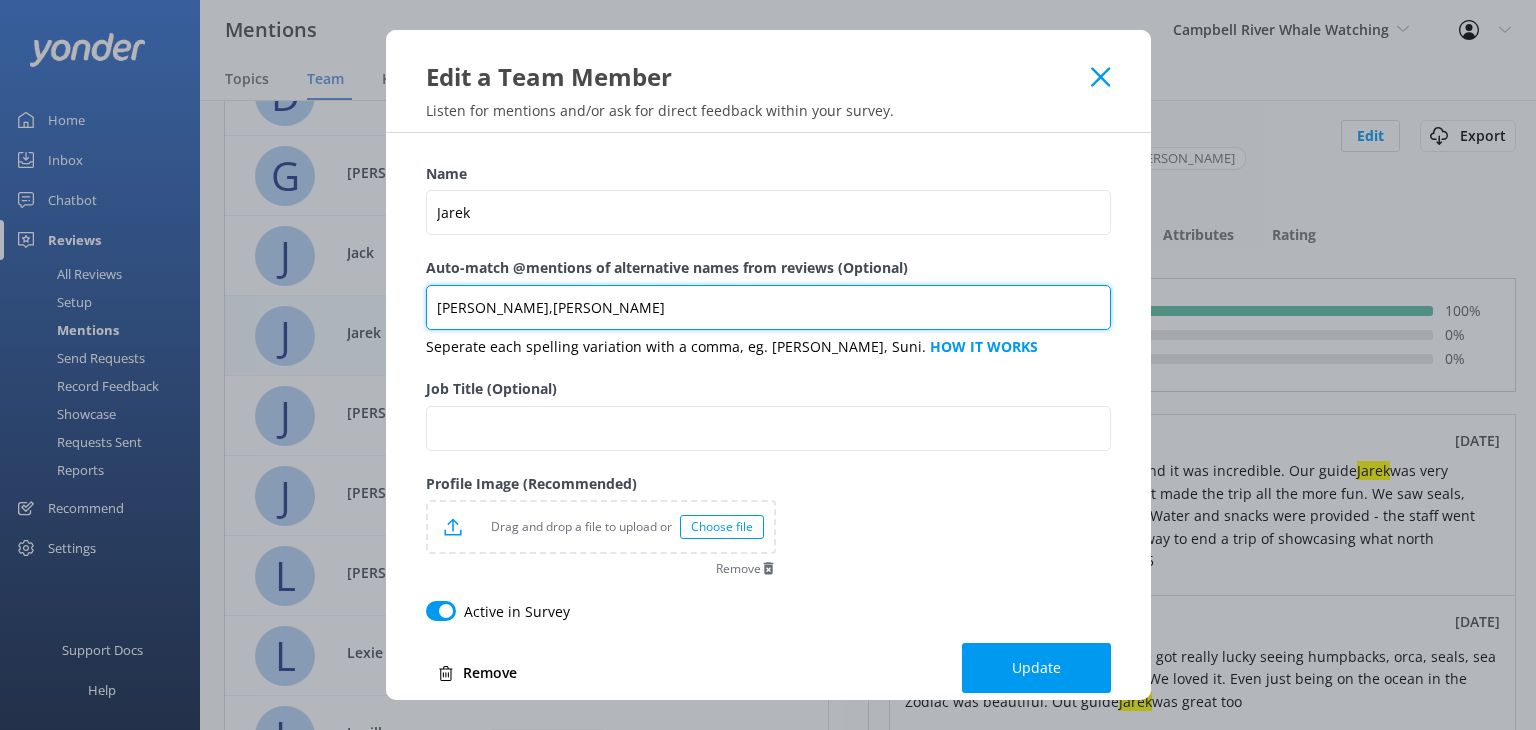 click on "[PERSON_NAME],[PERSON_NAME]" at bounding box center (768, 307) 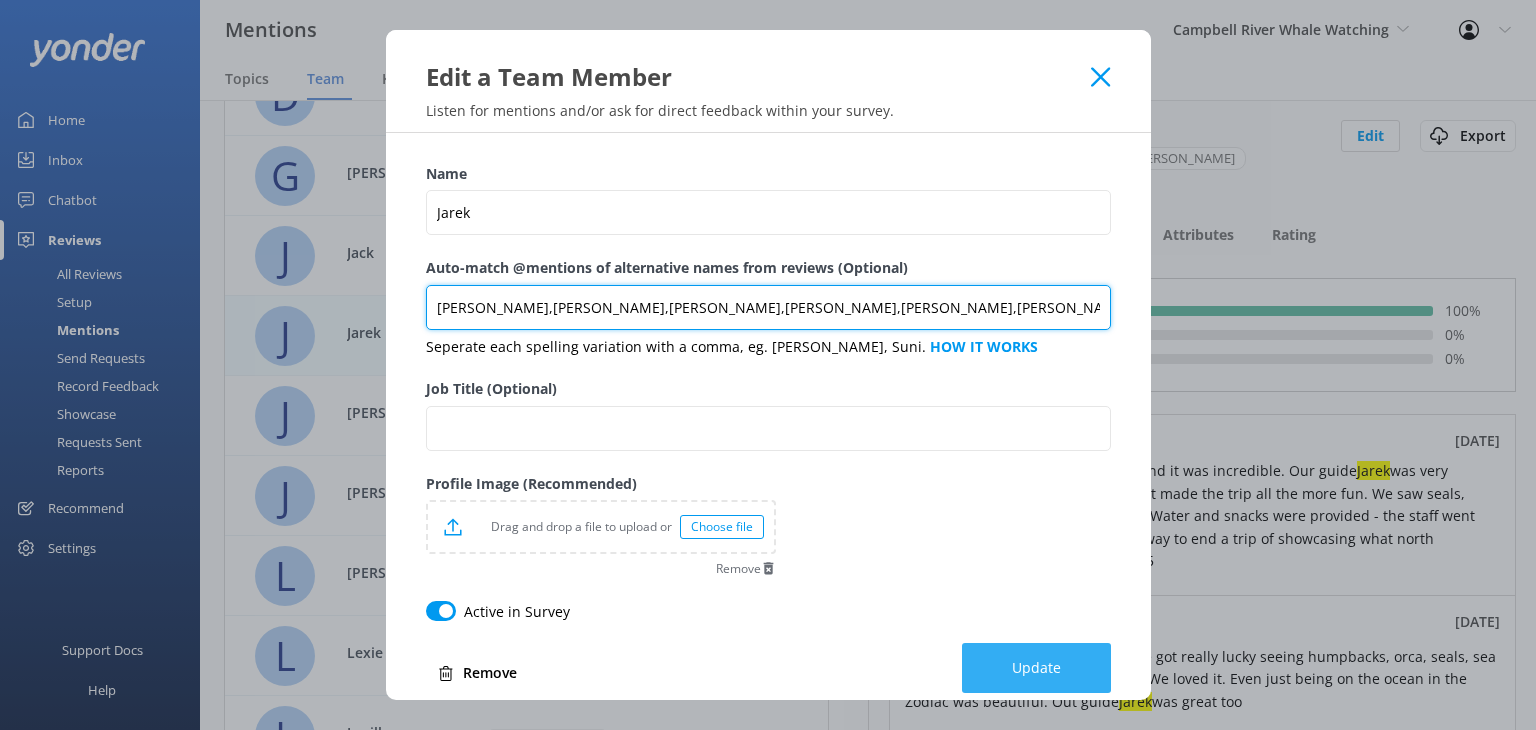 type on "[PERSON_NAME],[PERSON_NAME],[PERSON_NAME],[PERSON_NAME],[PERSON_NAME],[PERSON_NAME]." 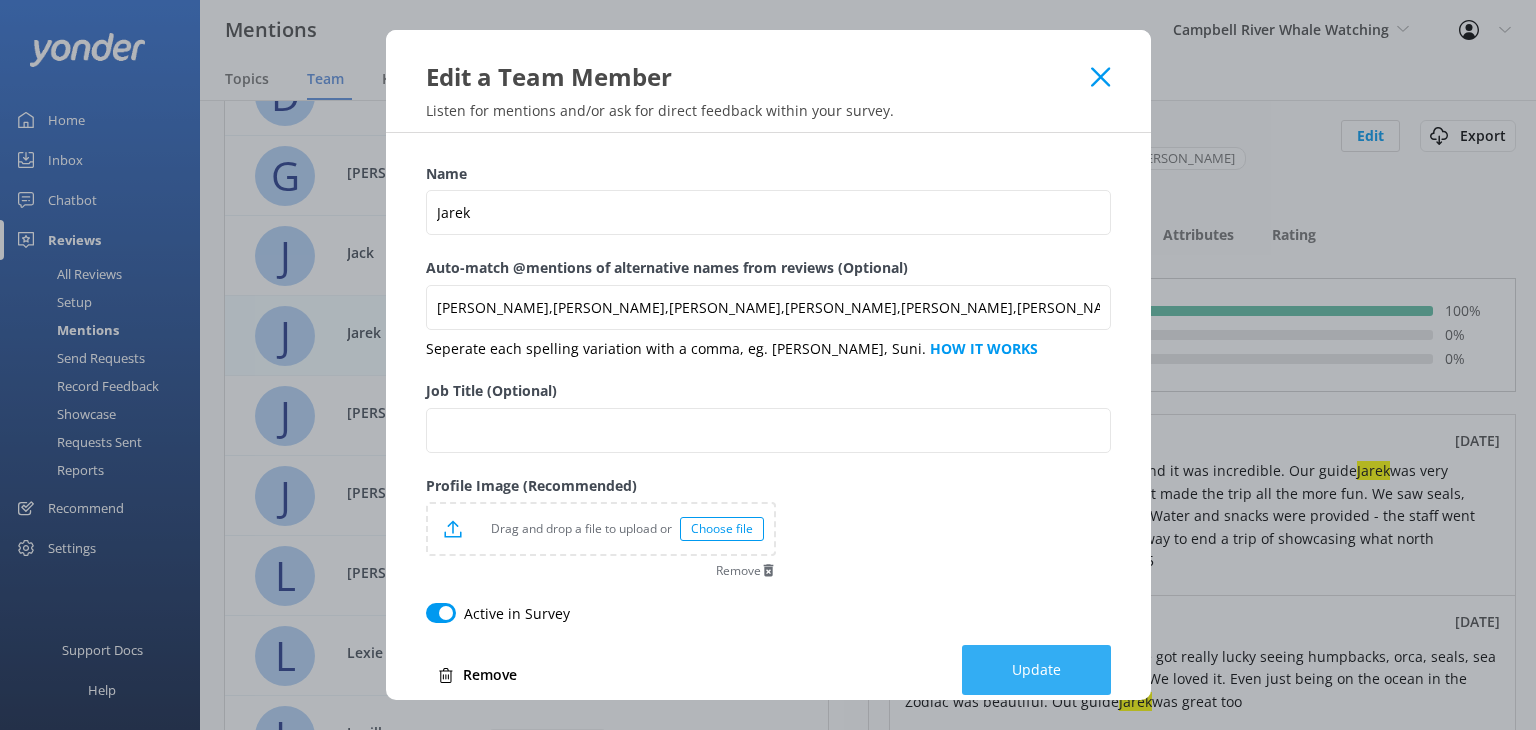 click on "Update" at bounding box center (1036, 670) 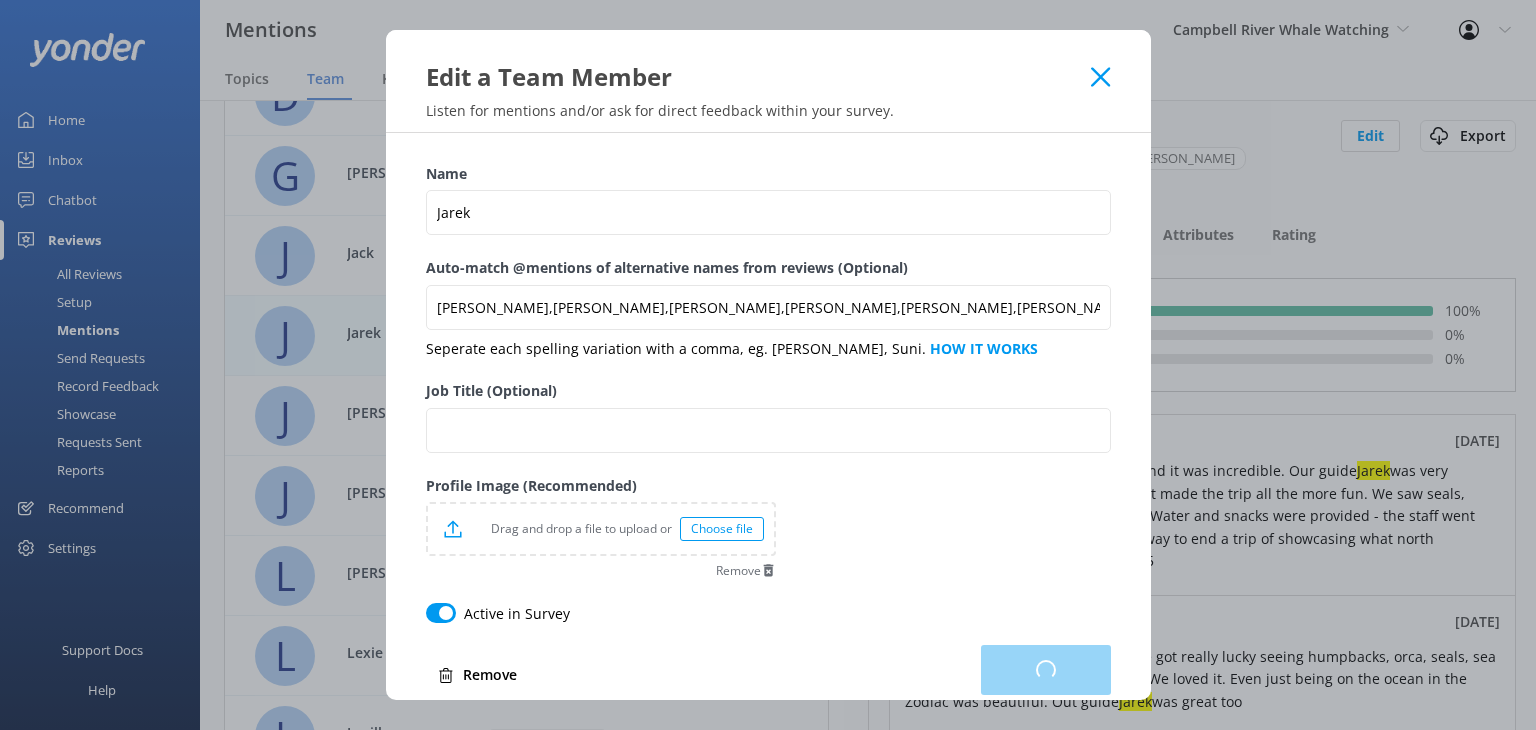 scroll, scrollTop: 16, scrollLeft: 16, axis: both 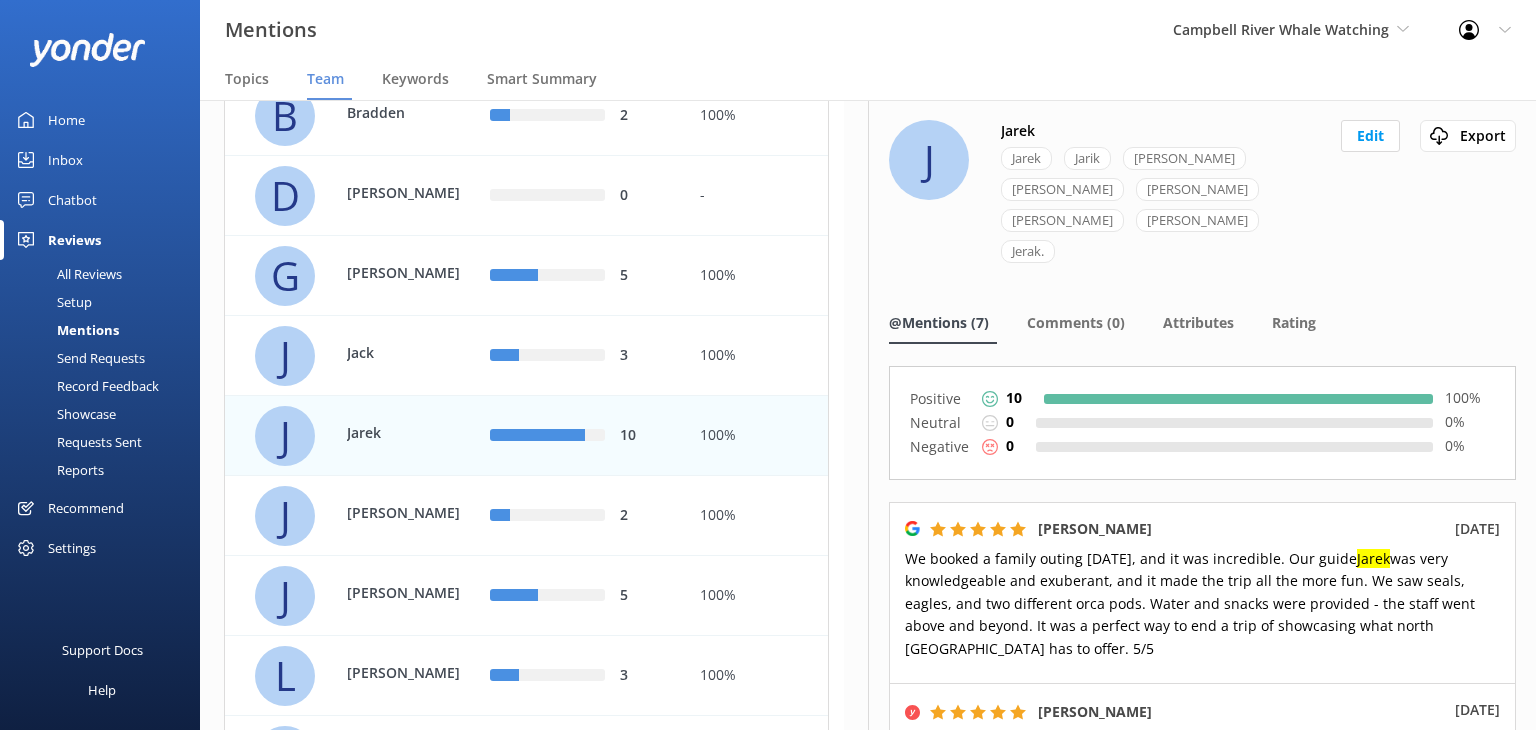 drag, startPoint x: 688, startPoint y: 493, endPoint x: 715, endPoint y: 492, distance: 27.018513 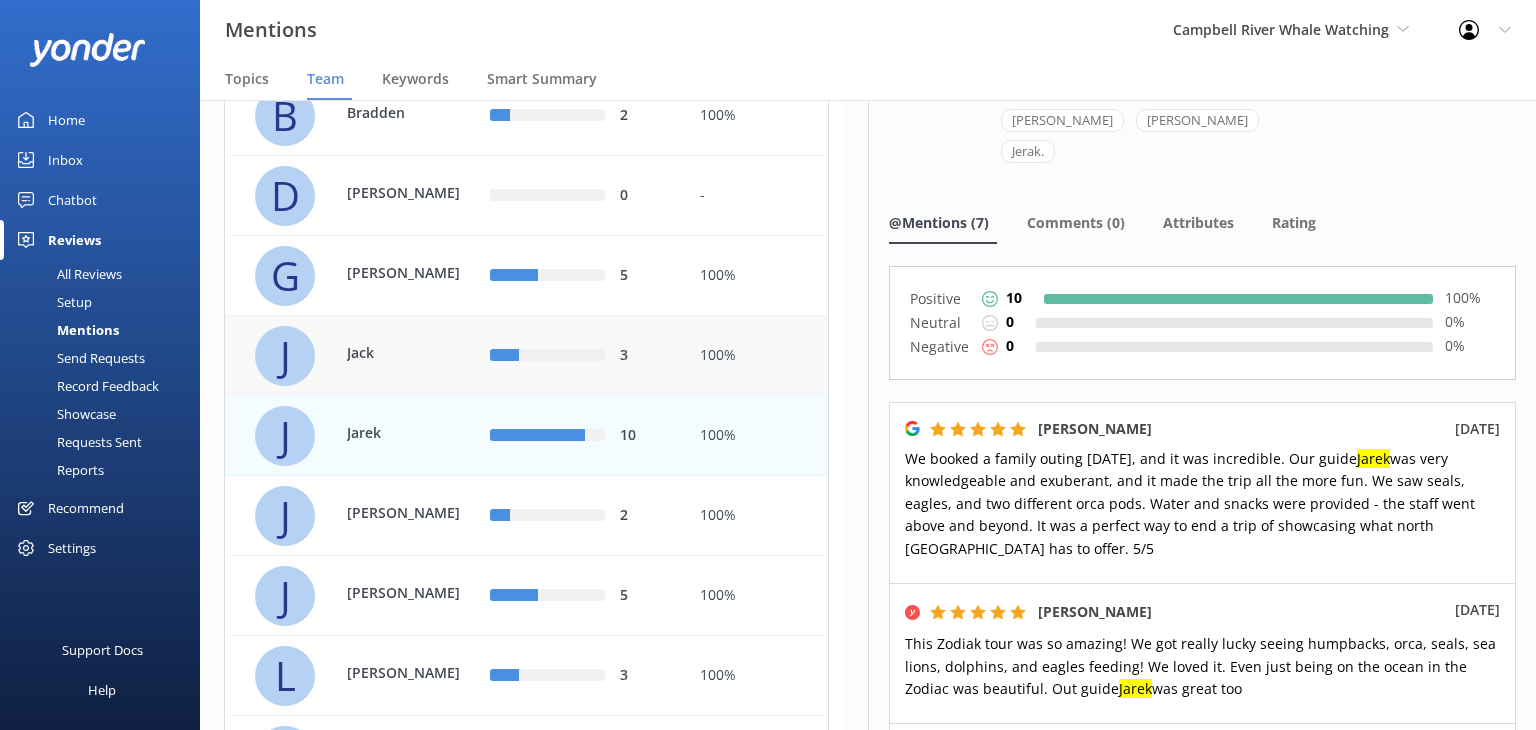 click on "[PERSON_NAME]" at bounding box center (366, 356) 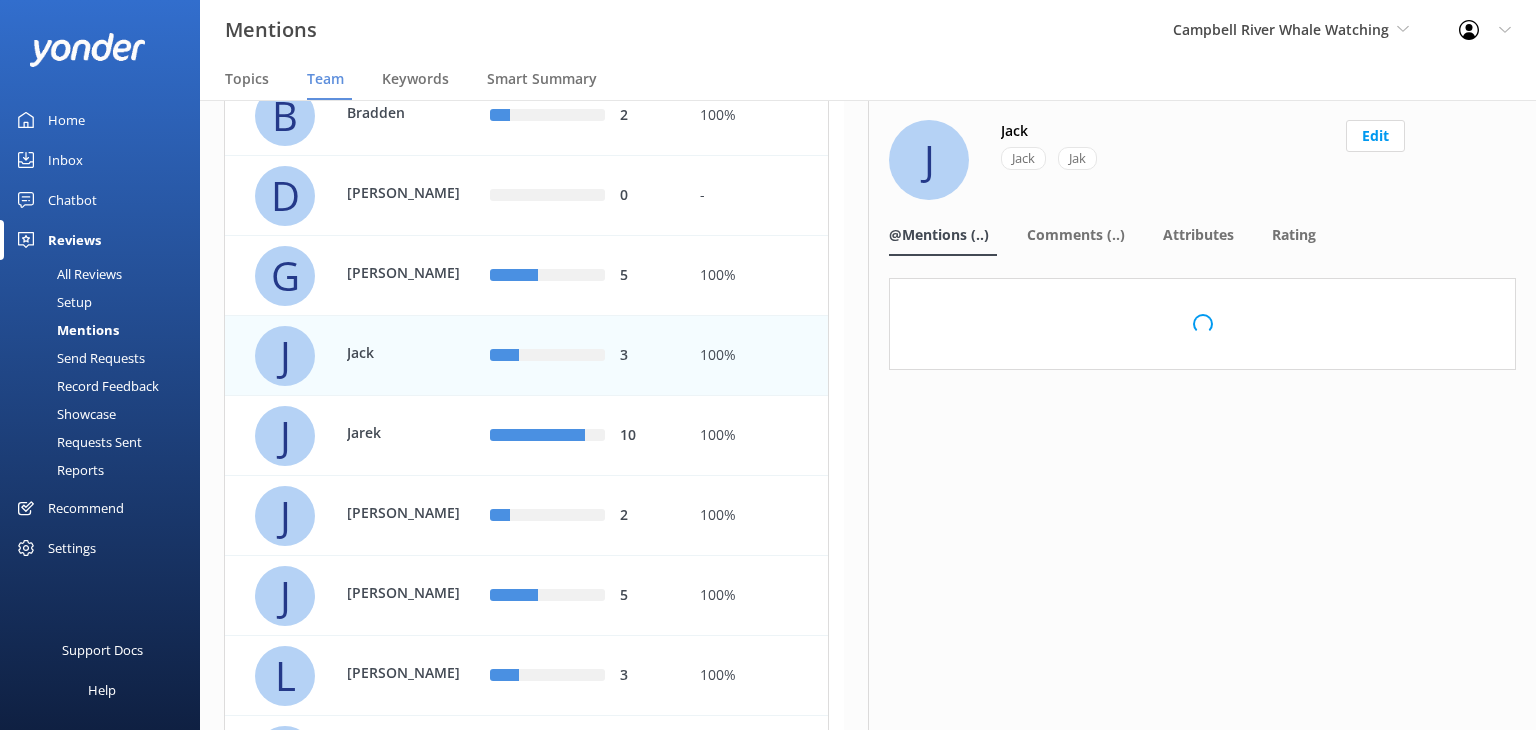 scroll, scrollTop: 0, scrollLeft: 0, axis: both 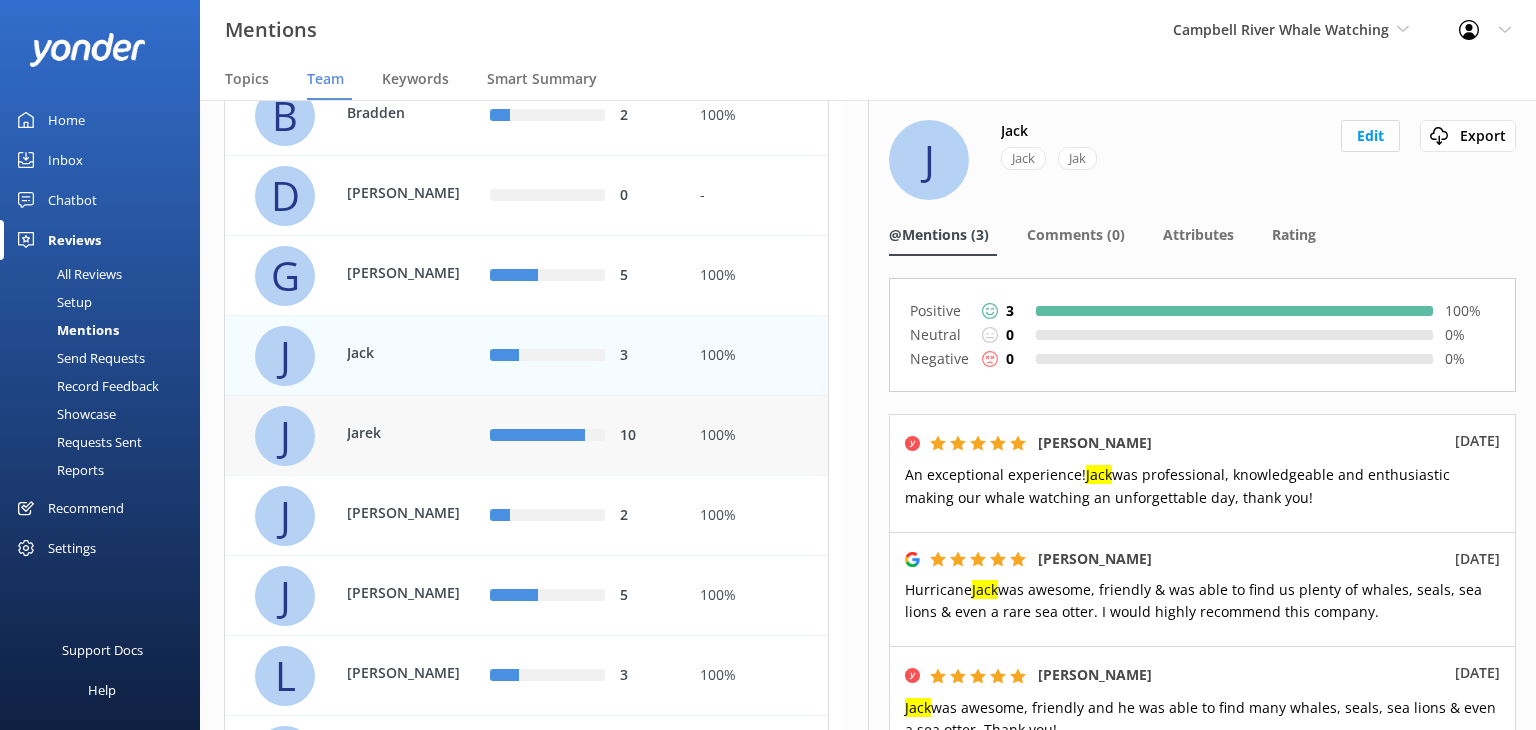 click on "[PERSON_NAME]" at bounding box center [366, 436] 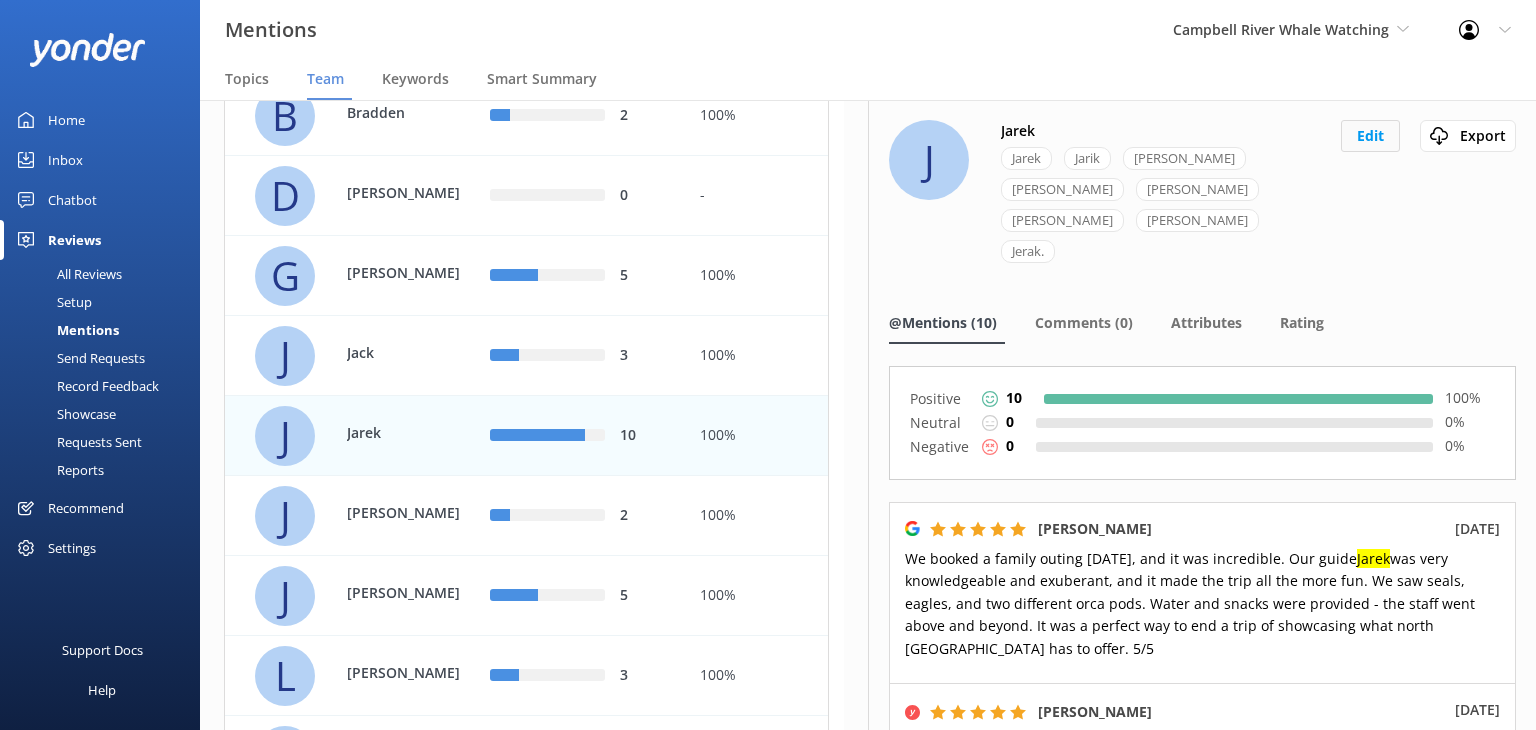 click on "Edit" at bounding box center (1370, 136) 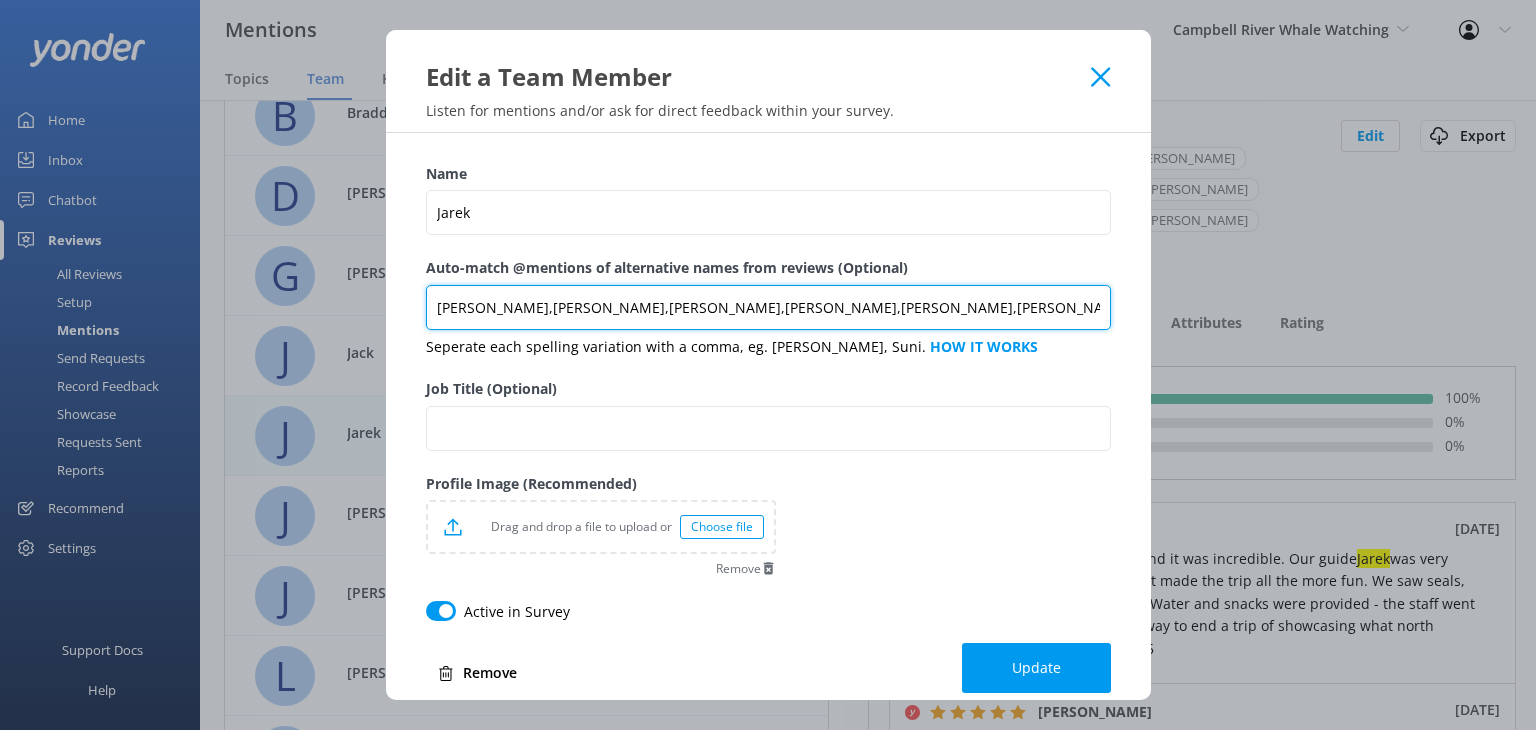click on "[PERSON_NAME],[PERSON_NAME],[PERSON_NAME],[PERSON_NAME],[PERSON_NAME],[PERSON_NAME]." at bounding box center [768, 307] 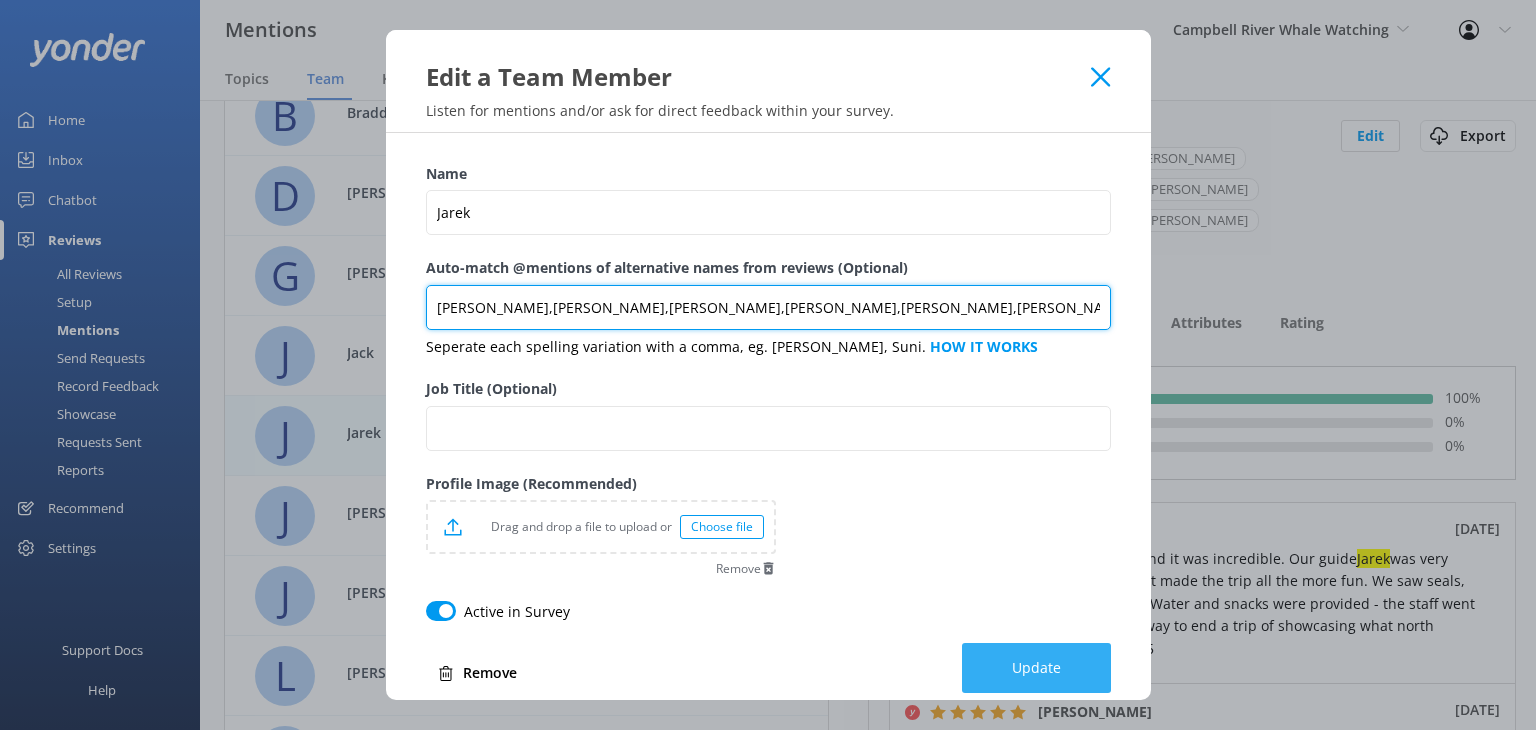 type on "[PERSON_NAME],[PERSON_NAME],[PERSON_NAME],[PERSON_NAME],[PERSON_NAME],[PERSON_NAME]" 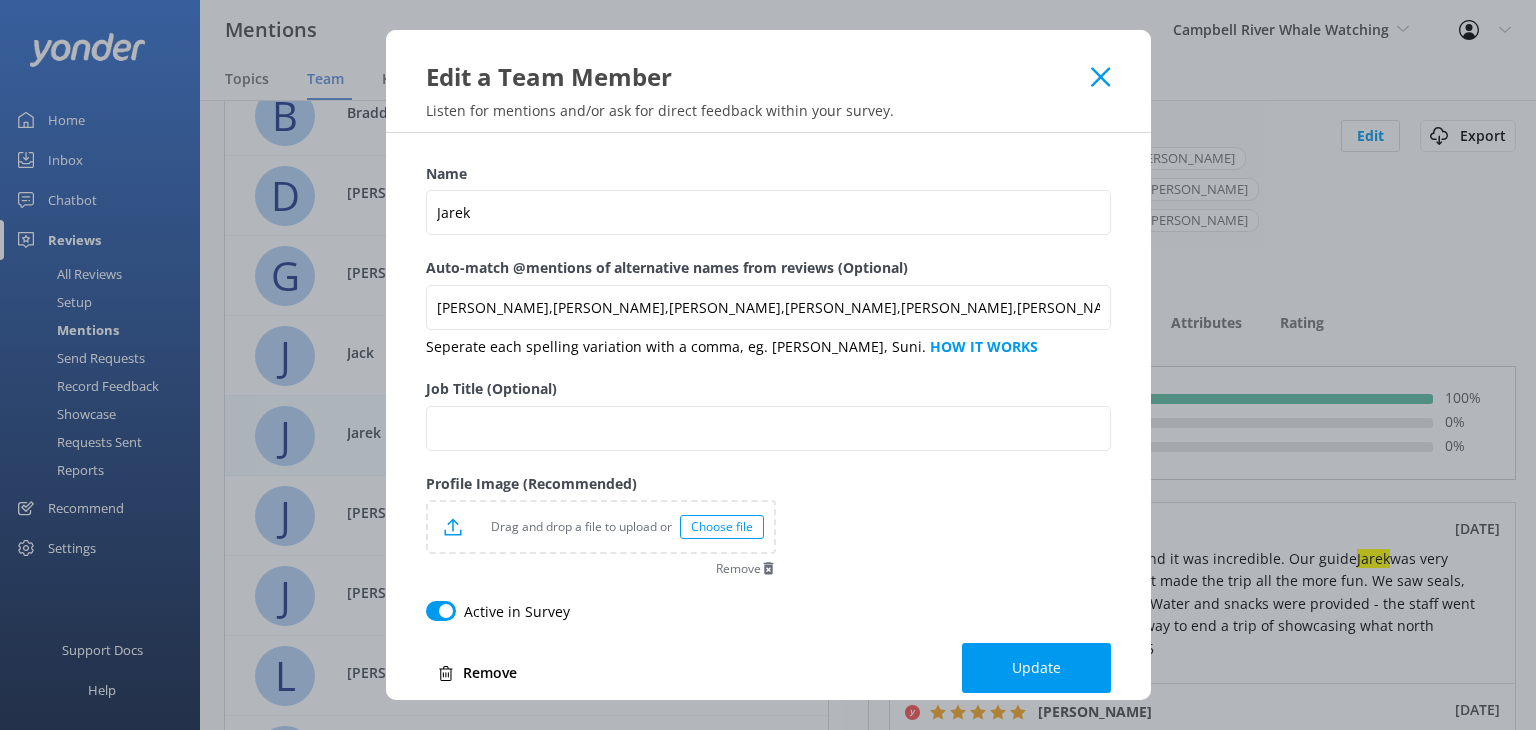click on "Update" at bounding box center [1036, 668] 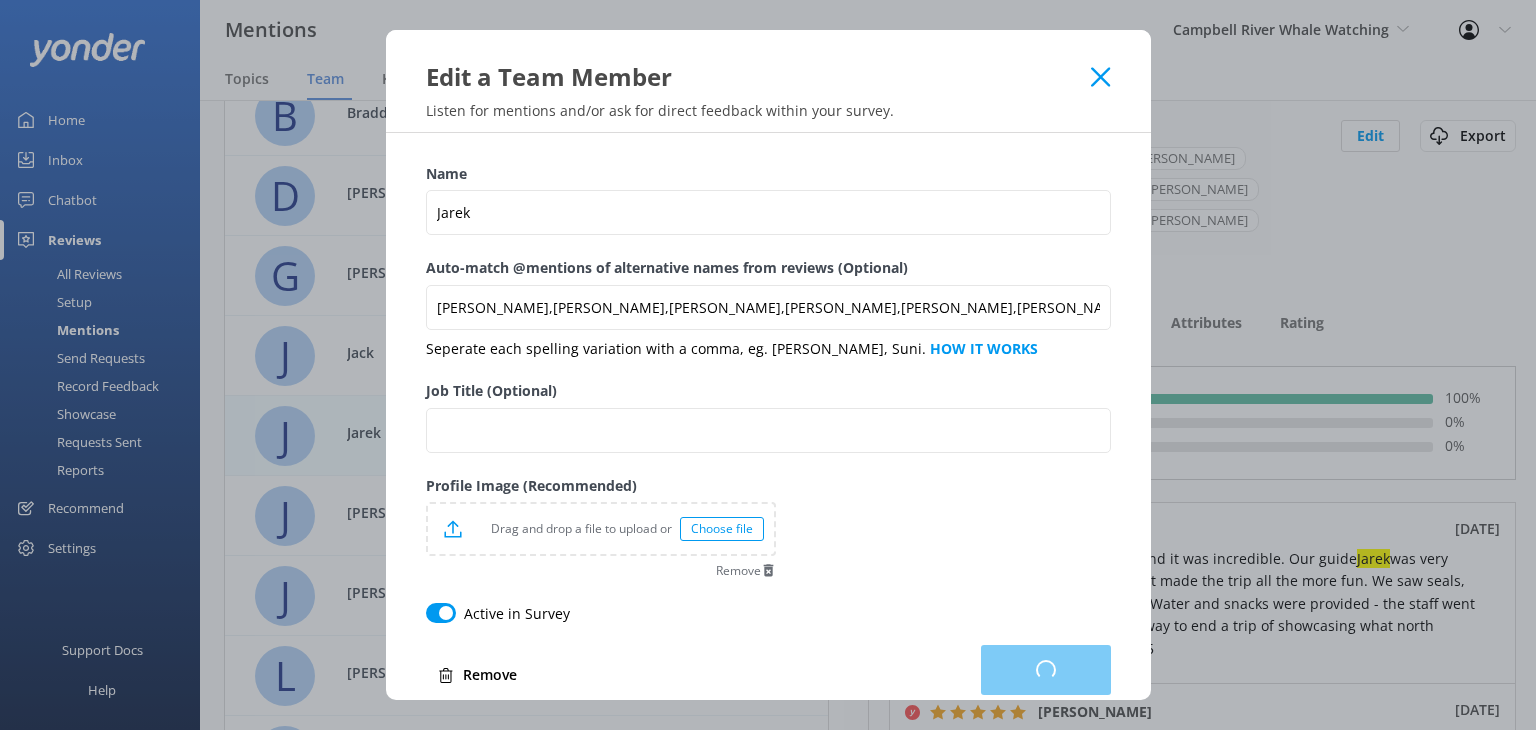 scroll, scrollTop: 16, scrollLeft: 16, axis: both 